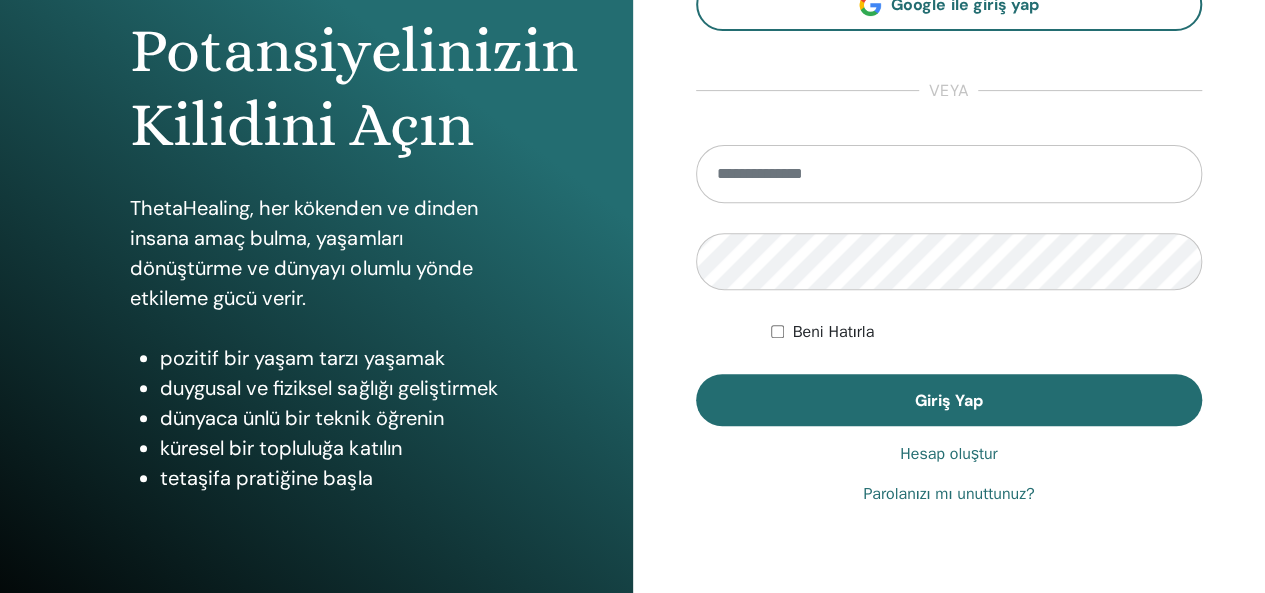 scroll, scrollTop: 300, scrollLeft: 0, axis: vertical 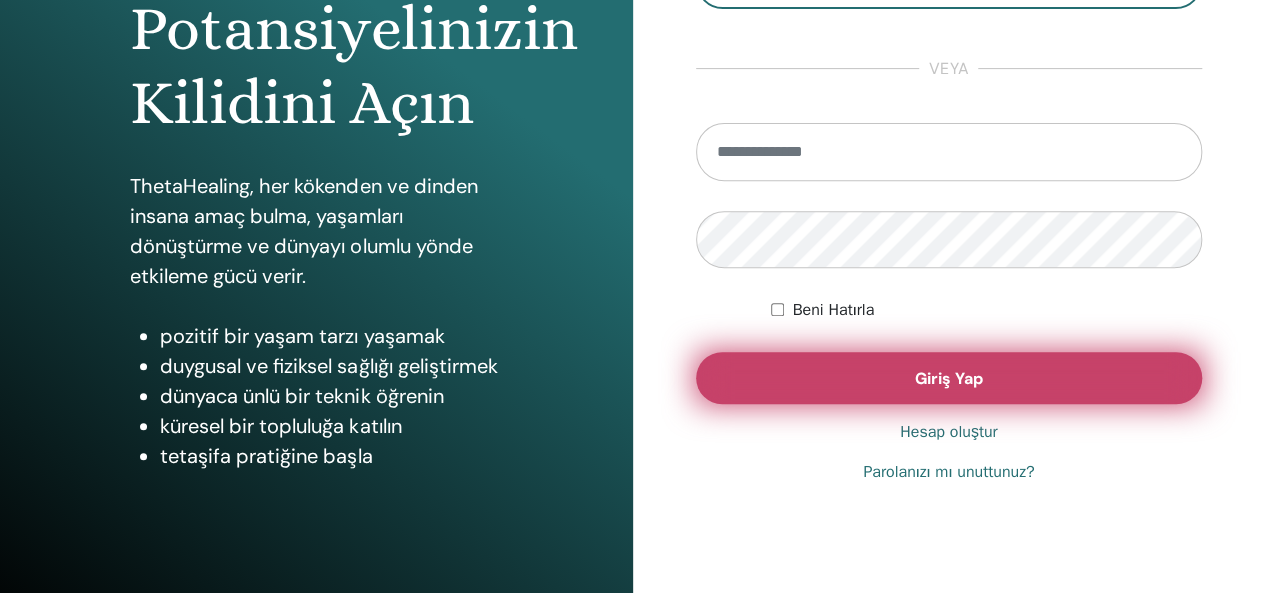 type on "**********" 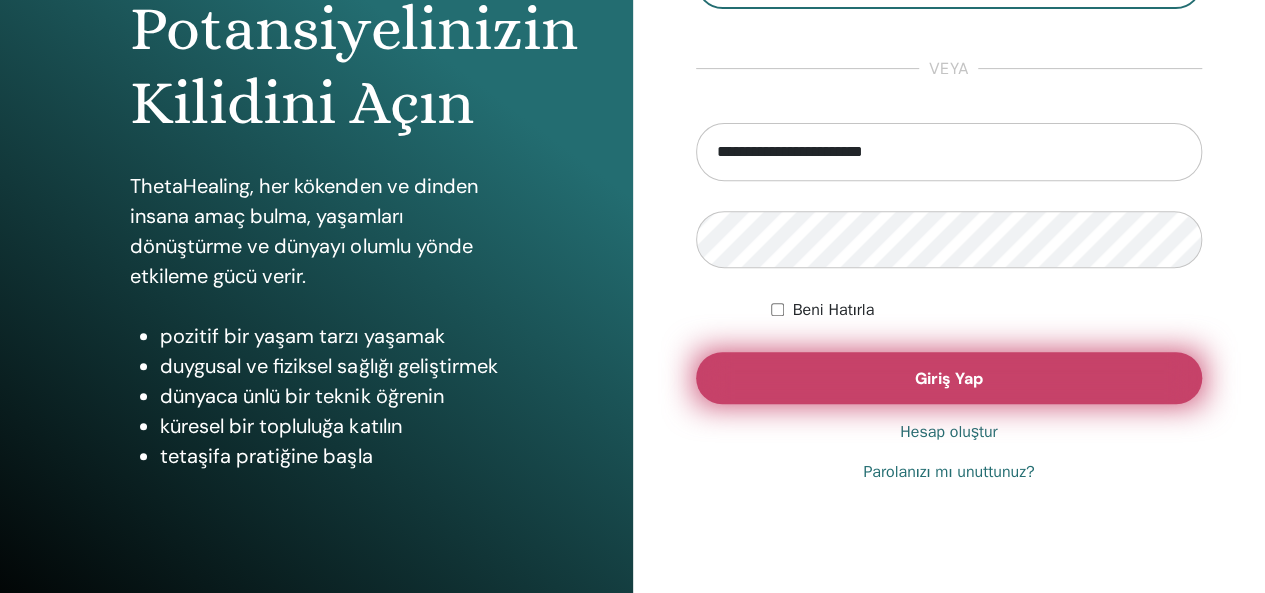 click on "Giriş Yap" at bounding box center [949, 378] 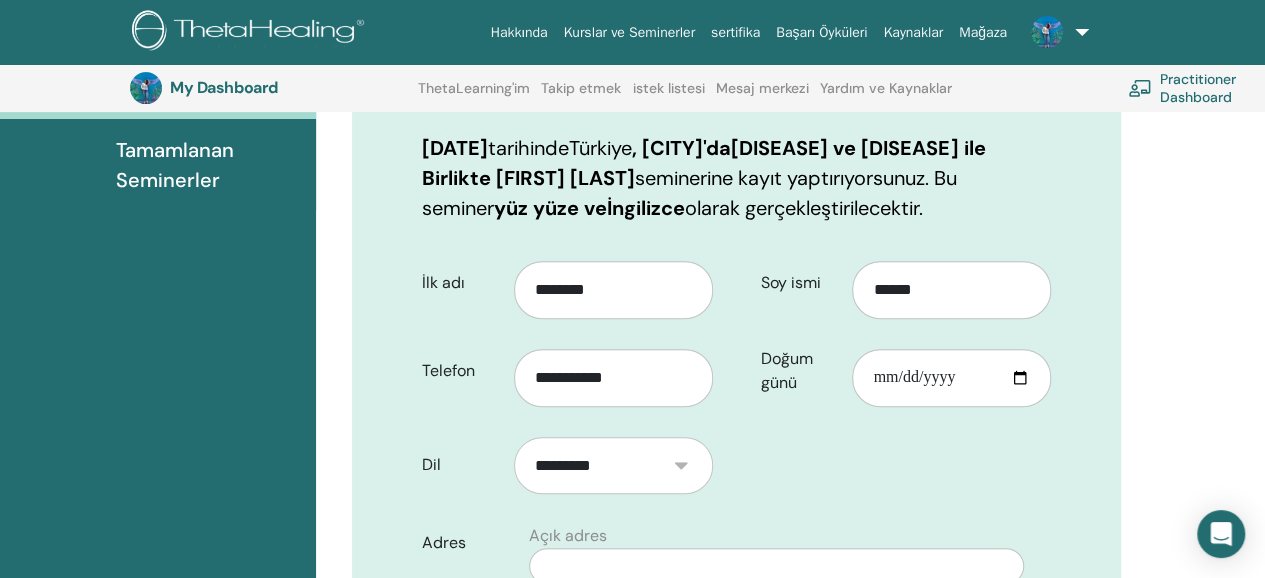 scroll, scrollTop: 348, scrollLeft: 0, axis: vertical 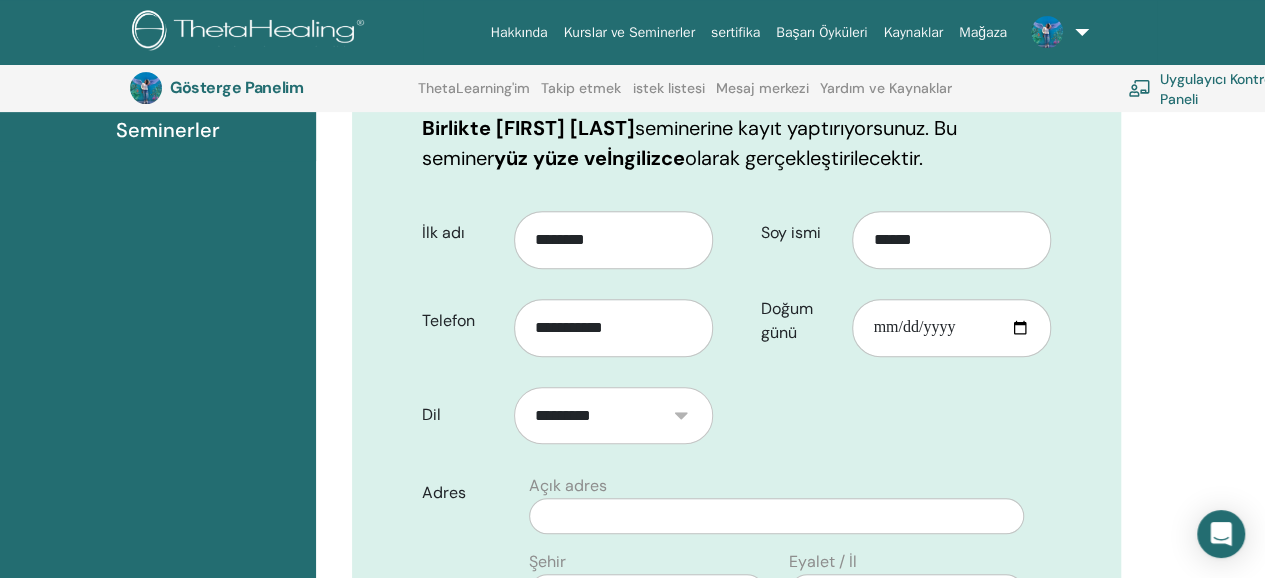 click on "*********" at bounding box center (613, 415) 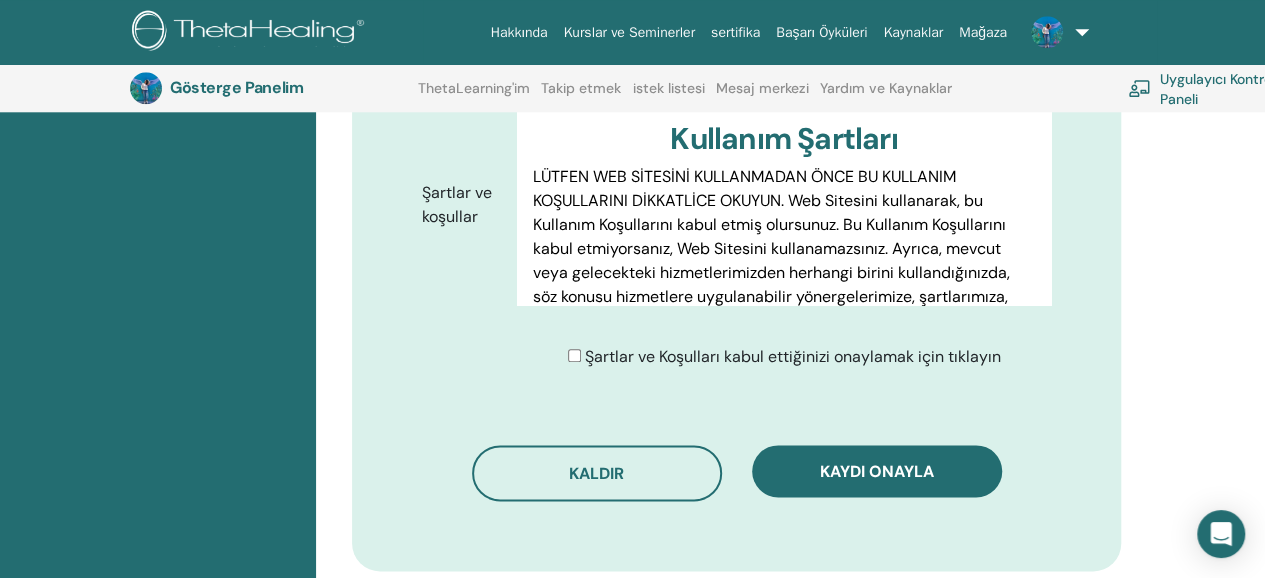 scroll, scrollTop: 1148, scrollLeft: 0, axis: vertical 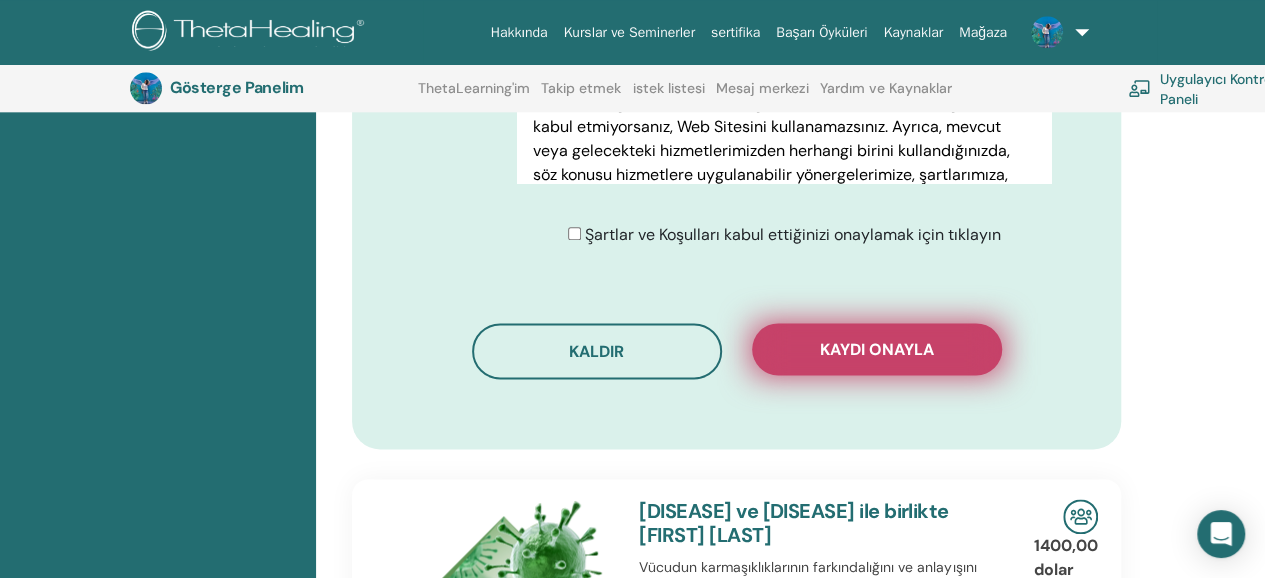 click on "Kaydı onayla" at bounding box center (877, 349) 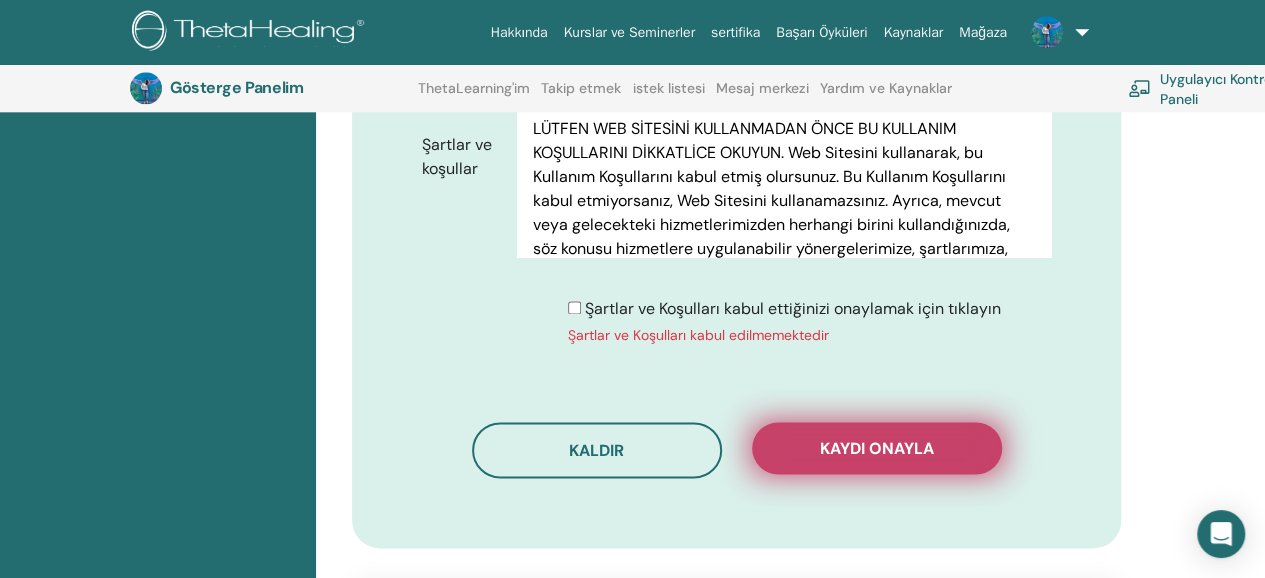 click on "Kaydı onayla" at bounding box center (877, 448) 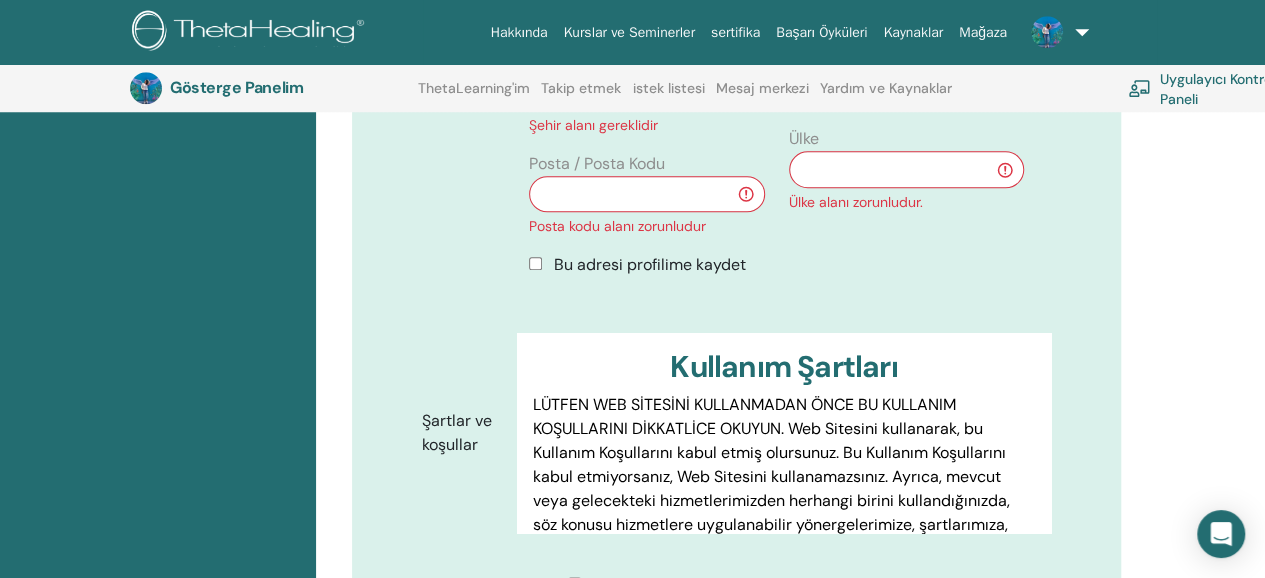 scroll, scrollTop: 648, scrollLeft: 0, axis: vertical 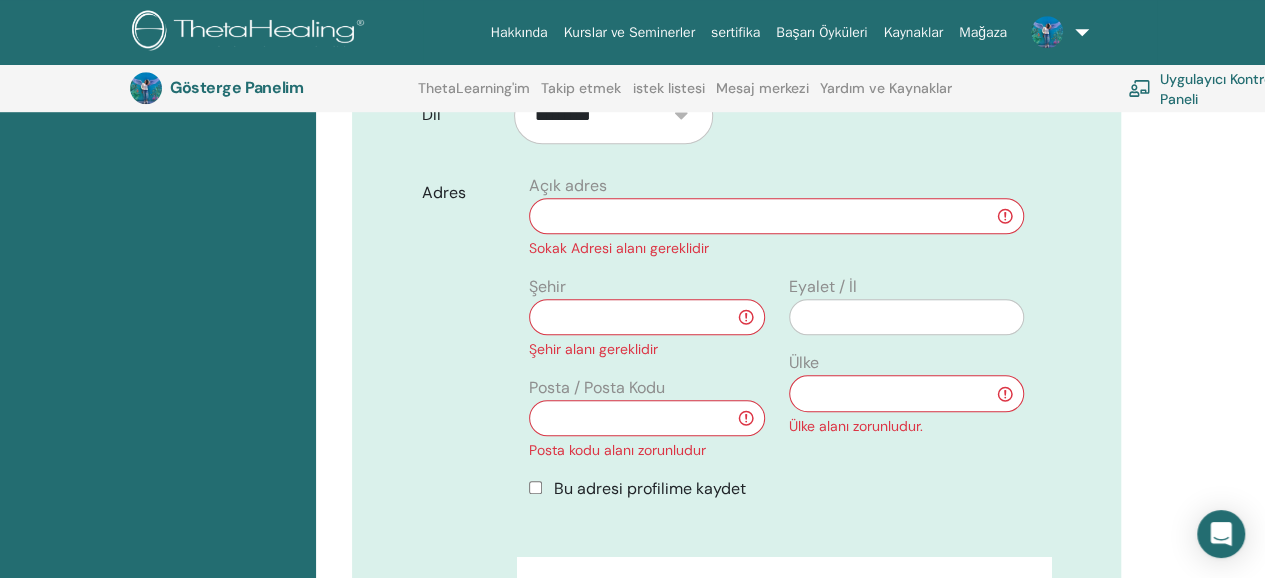 click at bounding box center (776, 216) 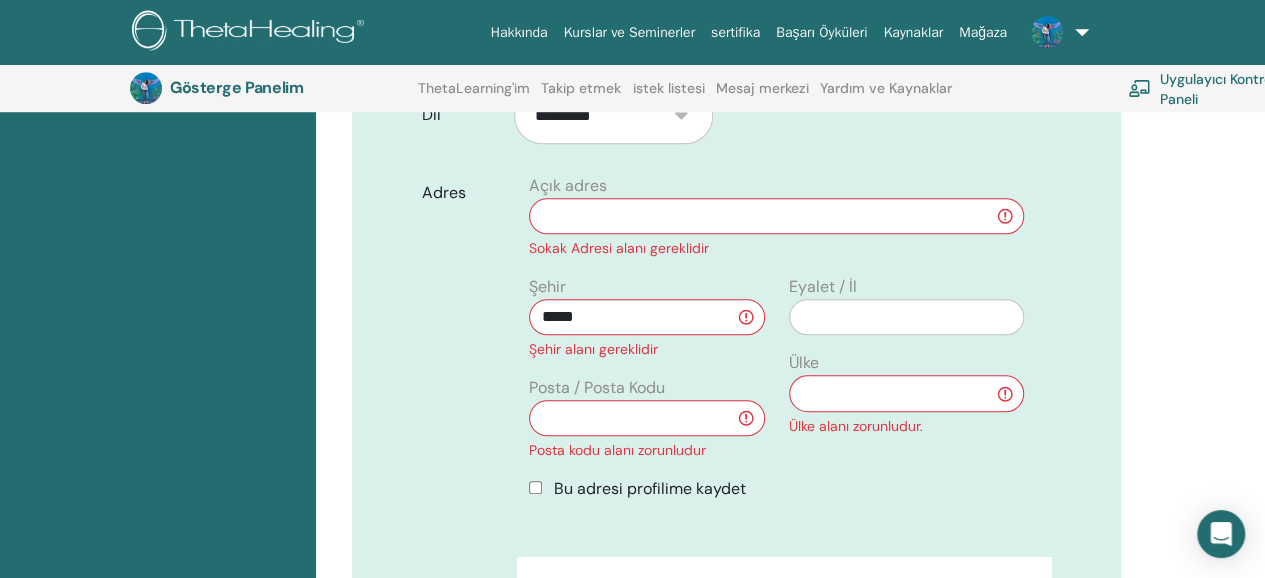 type on "*****" 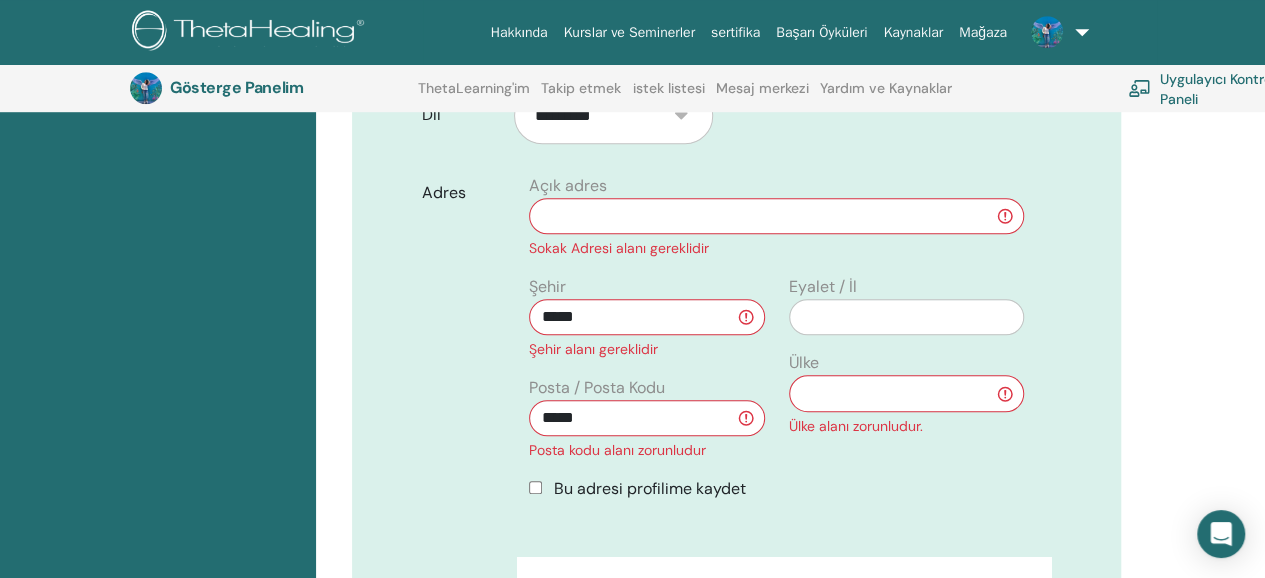 type on "*****" 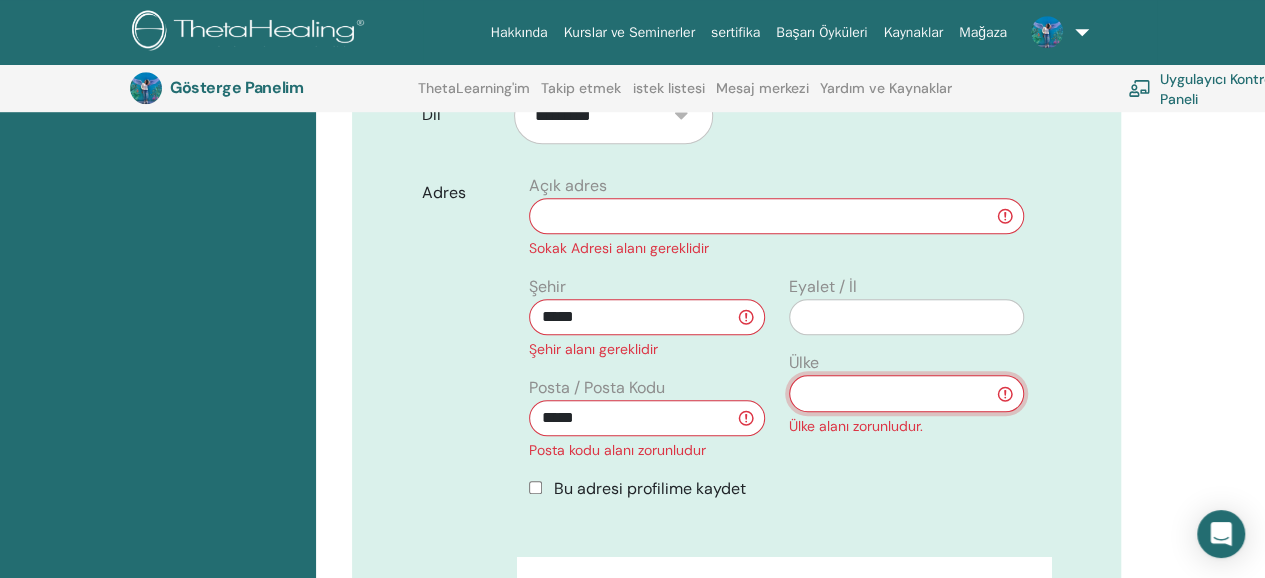 click on "**********" at bounding box center [906, 393] 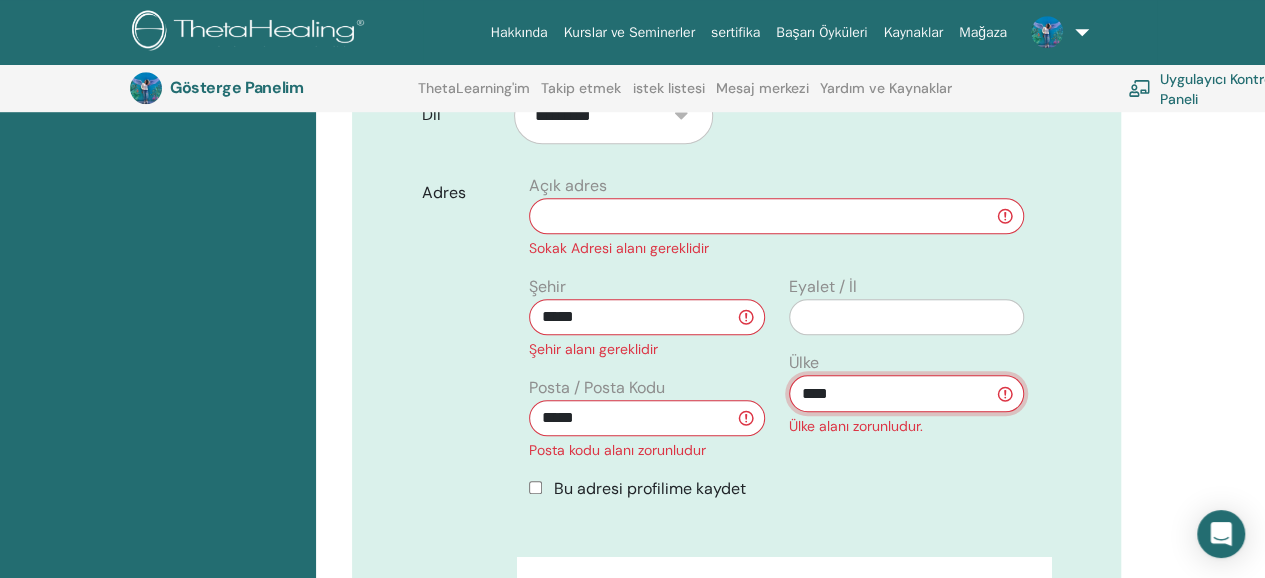 click on "**********" at bounding box center [906, 393] 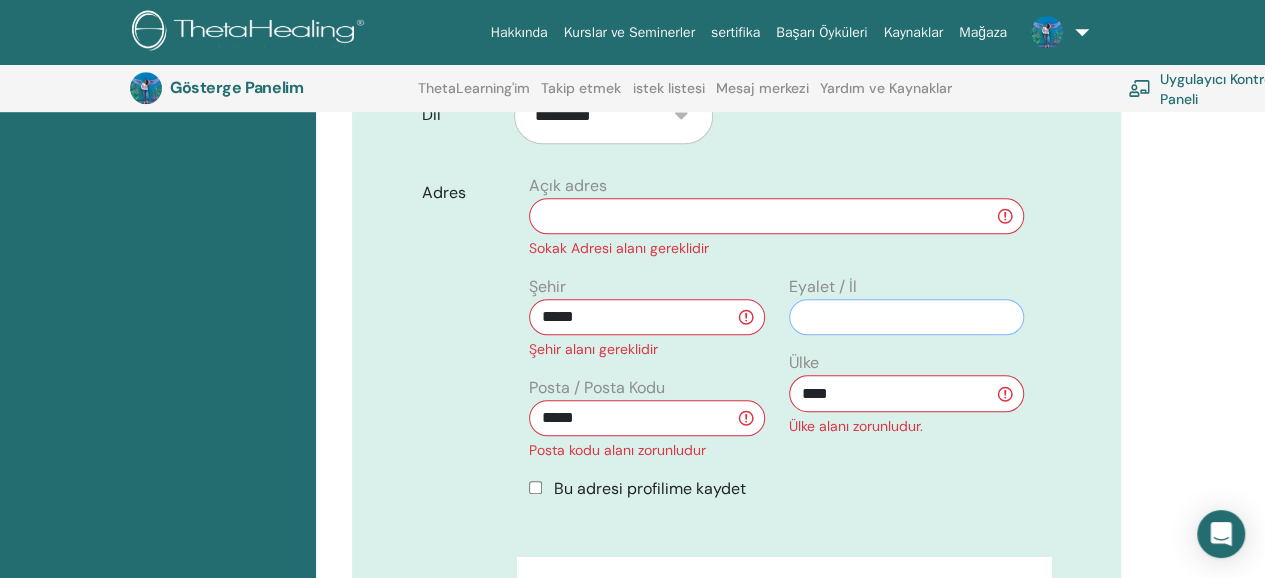 click at bounding box center (906, 317) 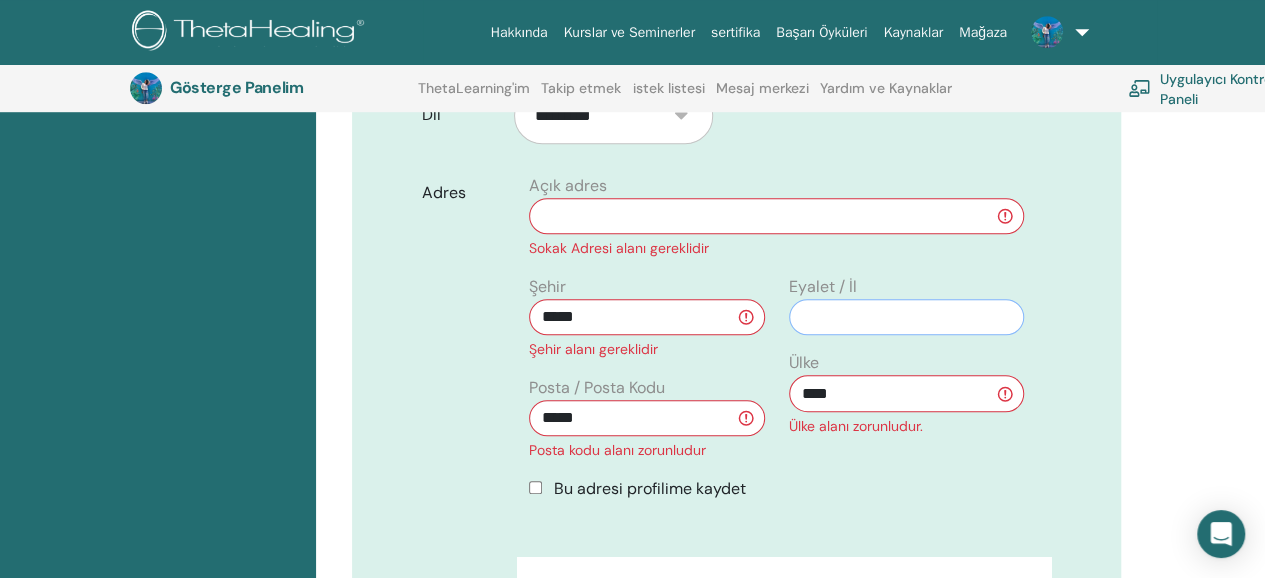 click at bounding box center (906, 317) 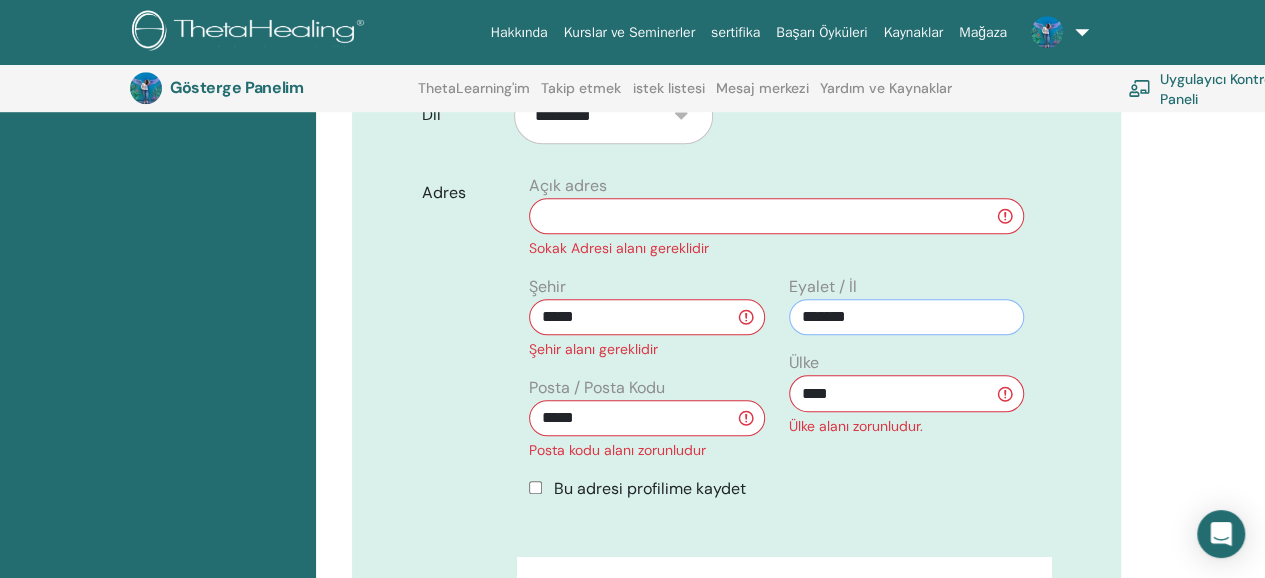 type on "*******" 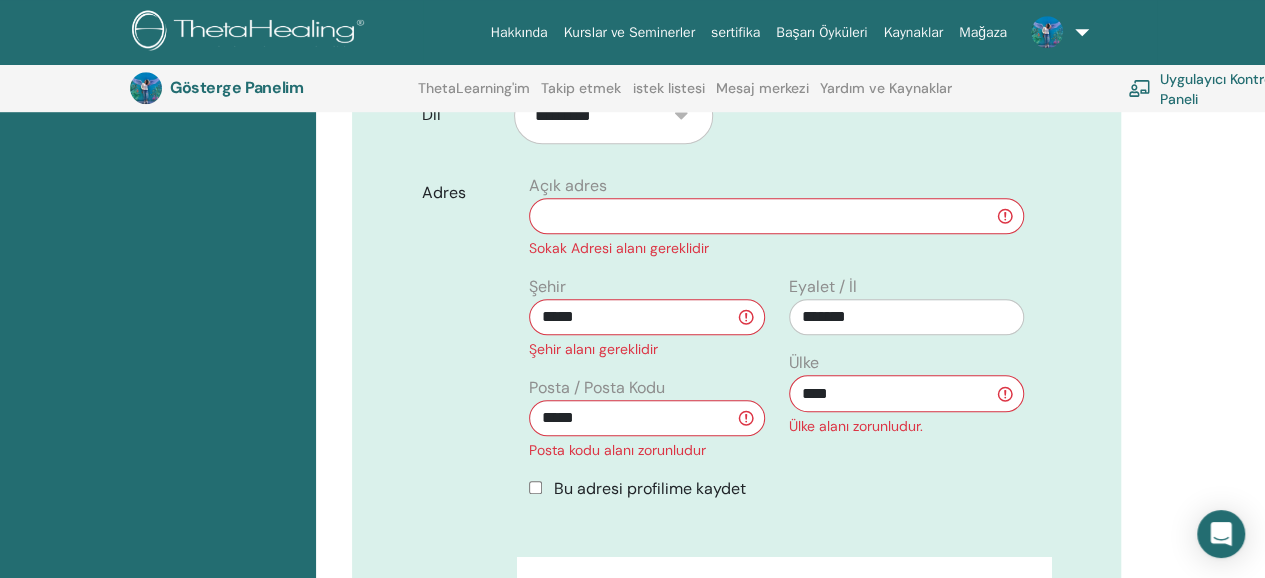 click on "**********" at bounding box center (736, 331) 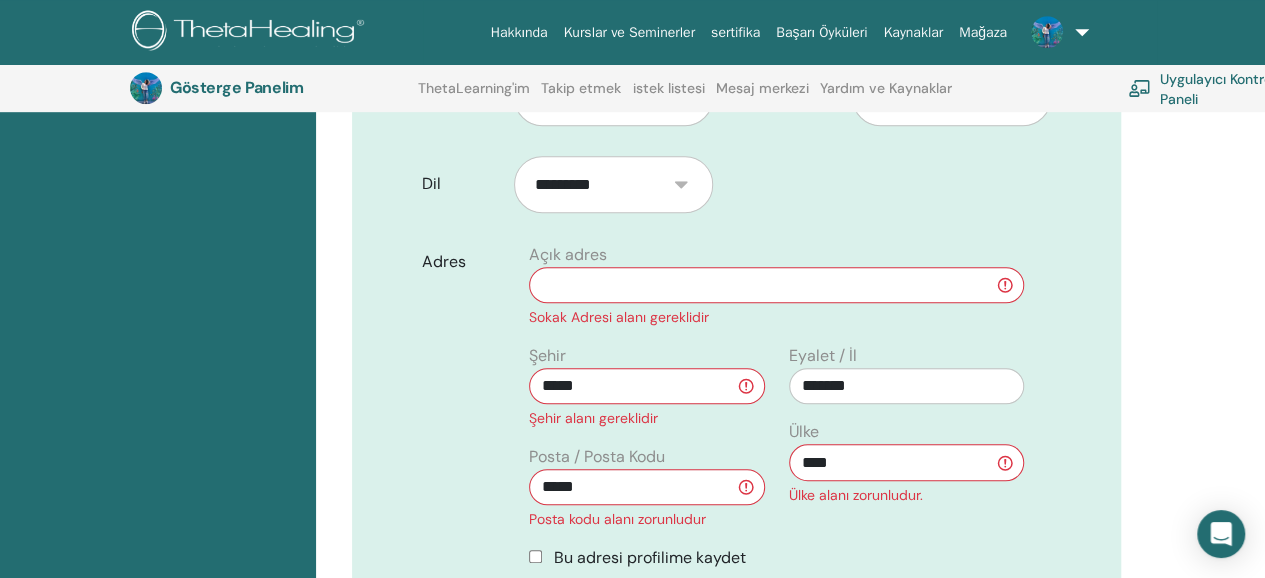 scroll, scrollTop: 548, scrollLeft: 0, axis: vertical 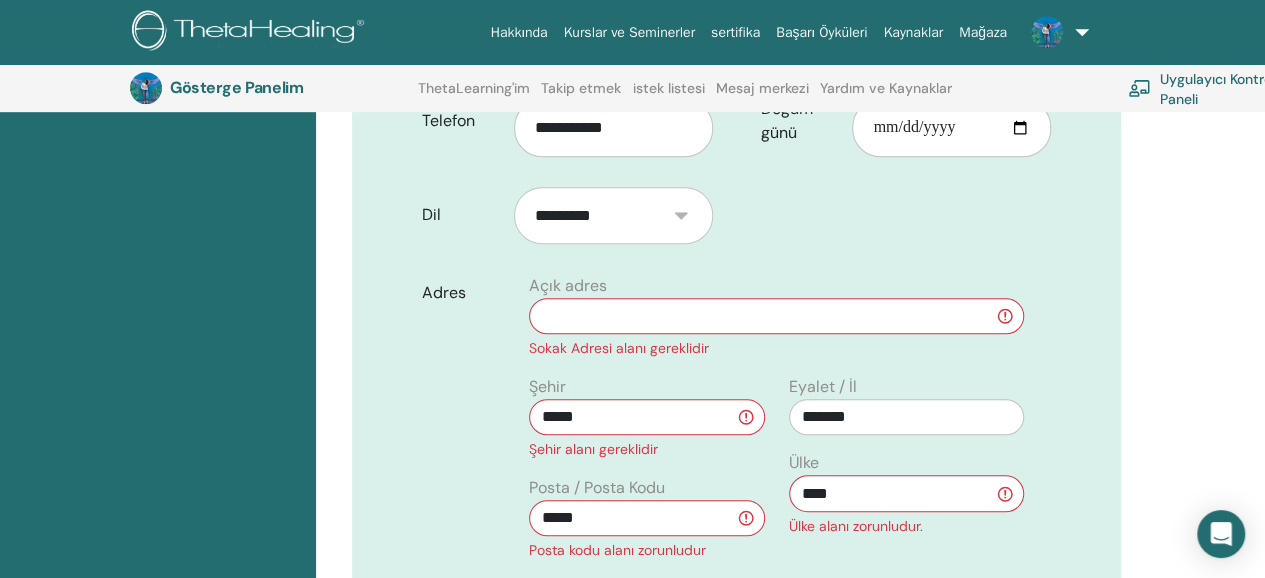 click at bounding box center (776, 316) 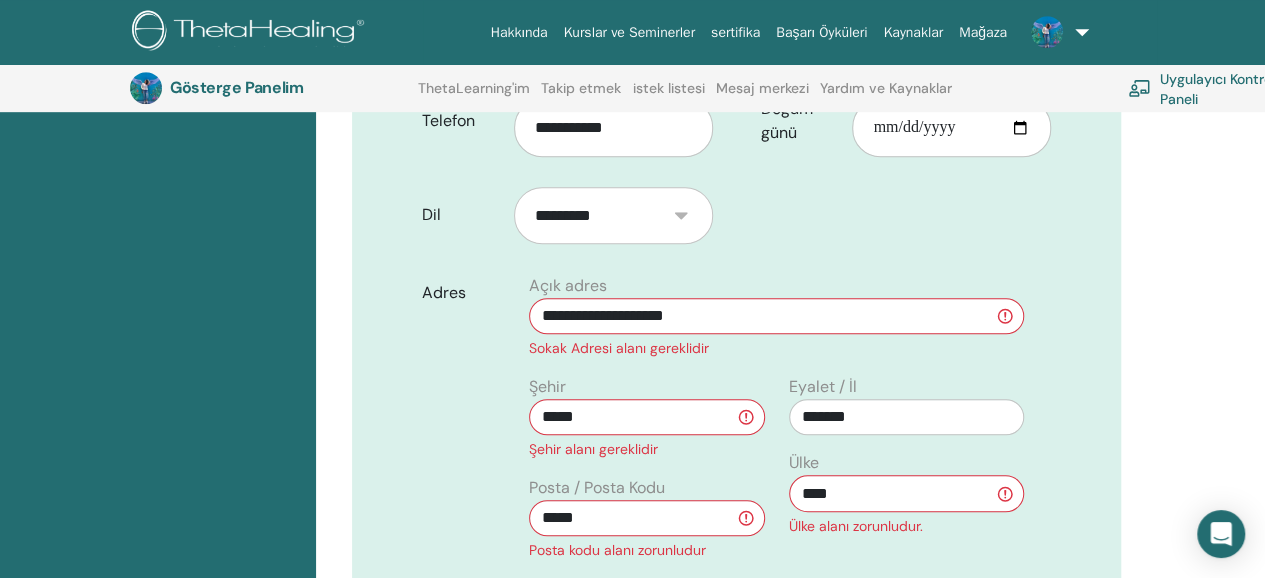 type on "**********" 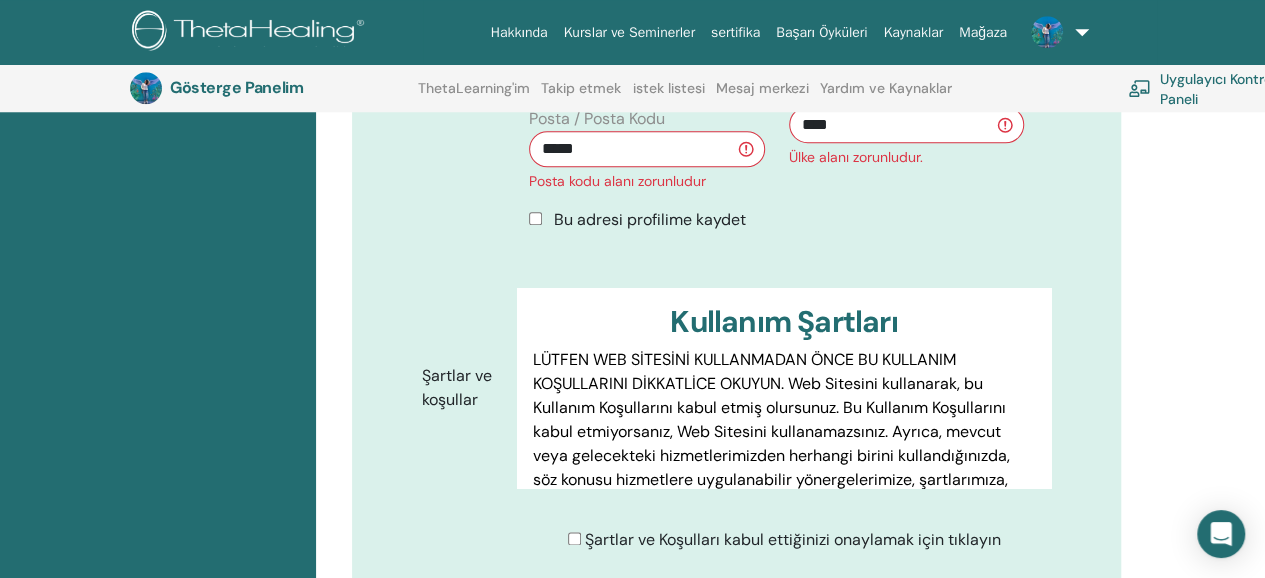 scroll, scrollTop: 1048, scrollLeft: 0, axis: vertical 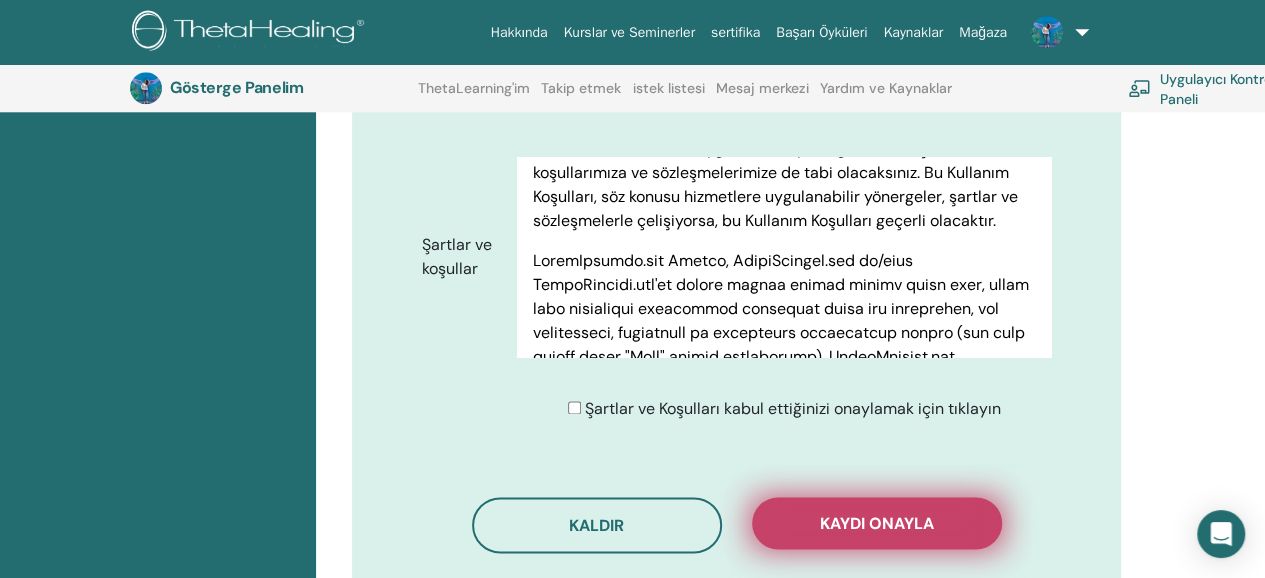 click on "Kaydı onayla" at bounding box center (877, 523) 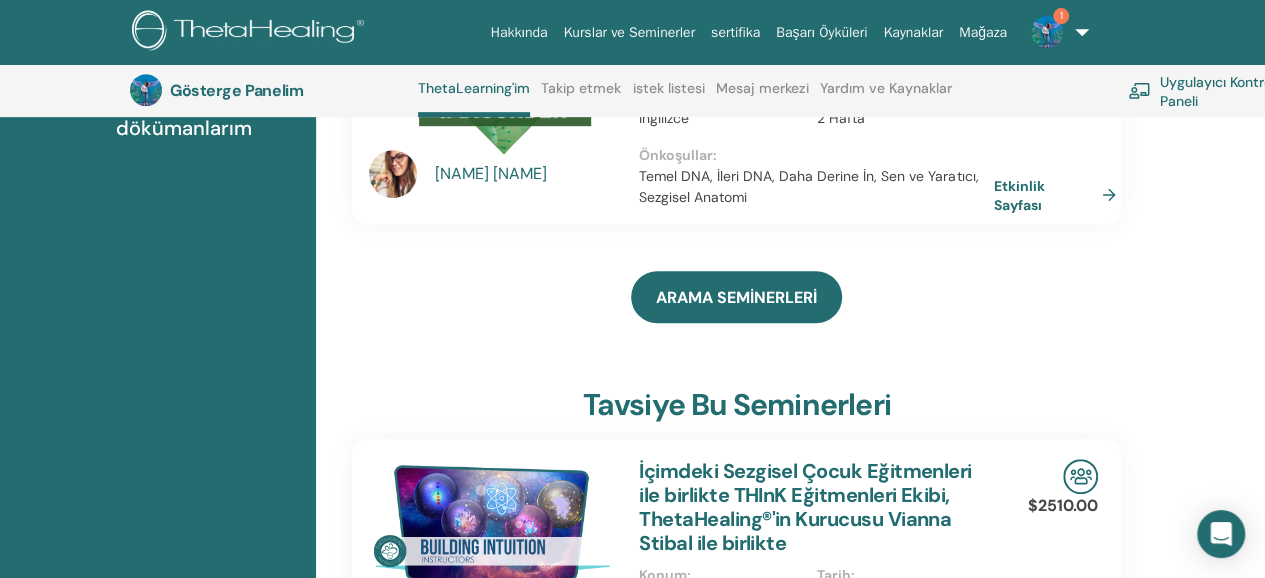 scroll, scrollTop: 752, scrollLeft: 0, axis: vertical 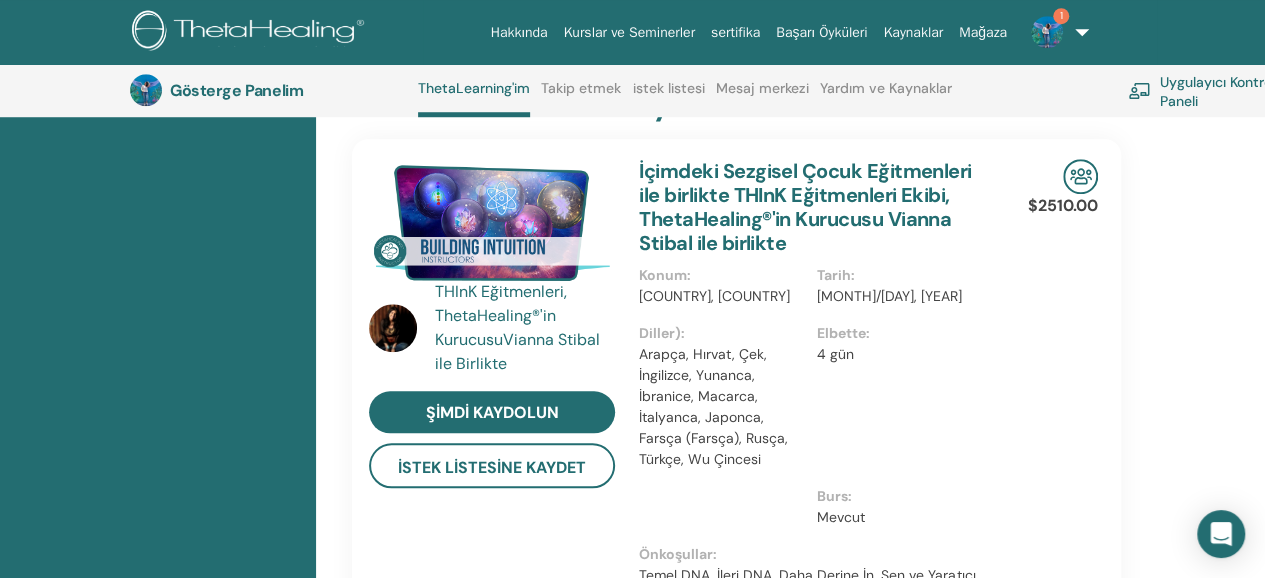 click at bounding box center (1047, 32) 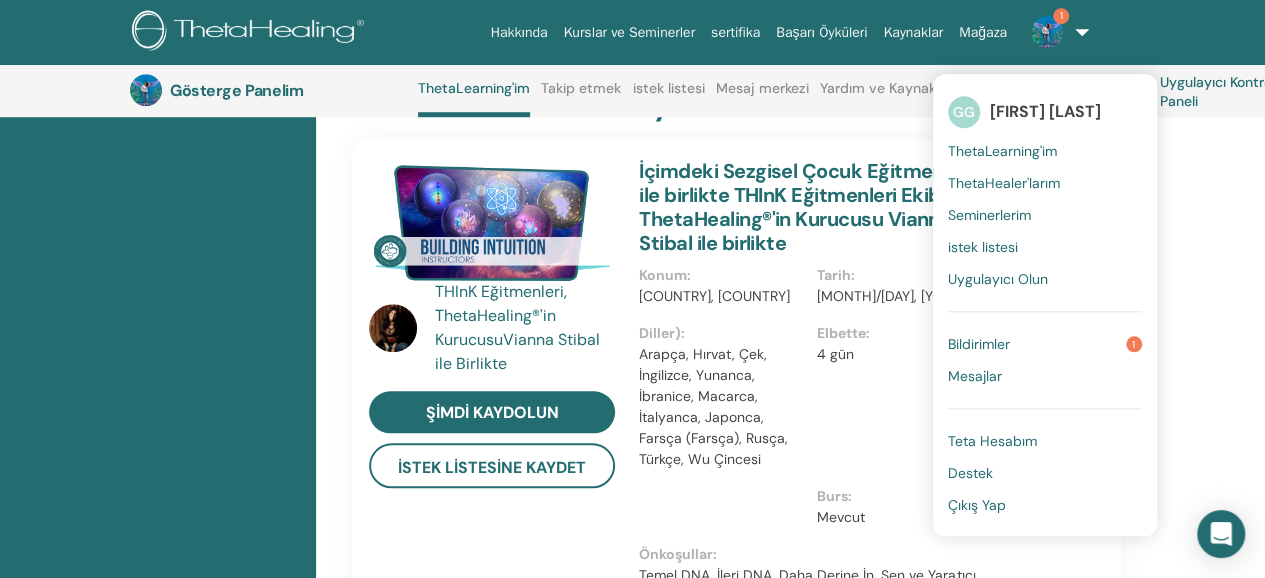 click on "Bildirimler 1" at bounding box center (1045, 344) 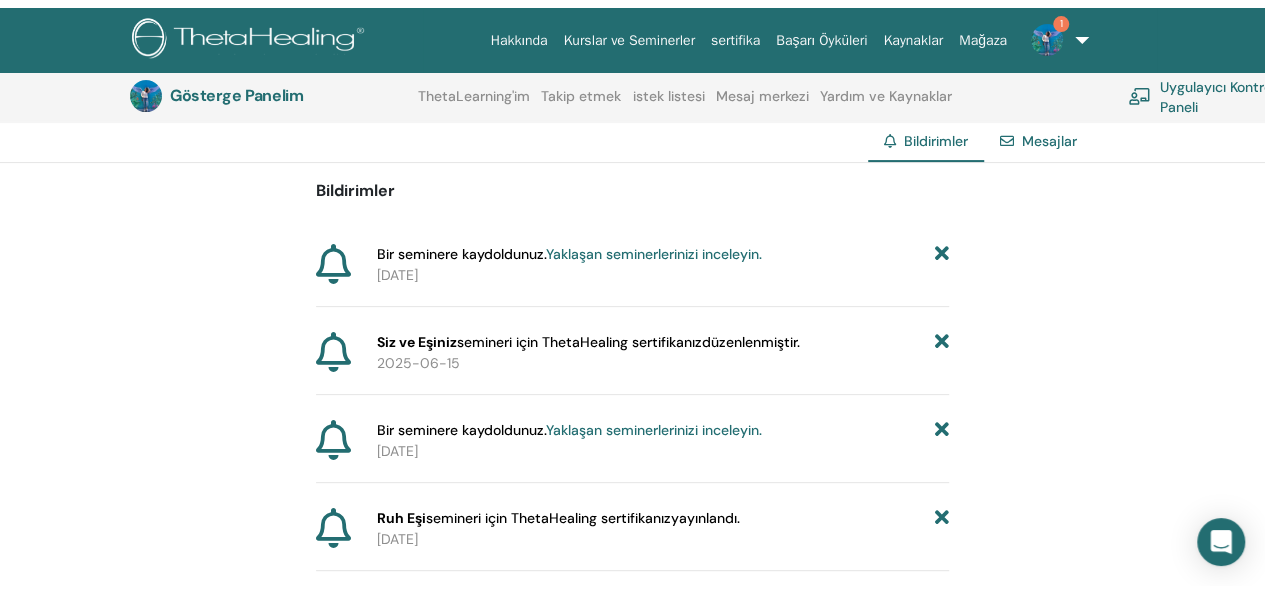 scroll, scrollTop: 0, scrollLeft: 0, axis: both 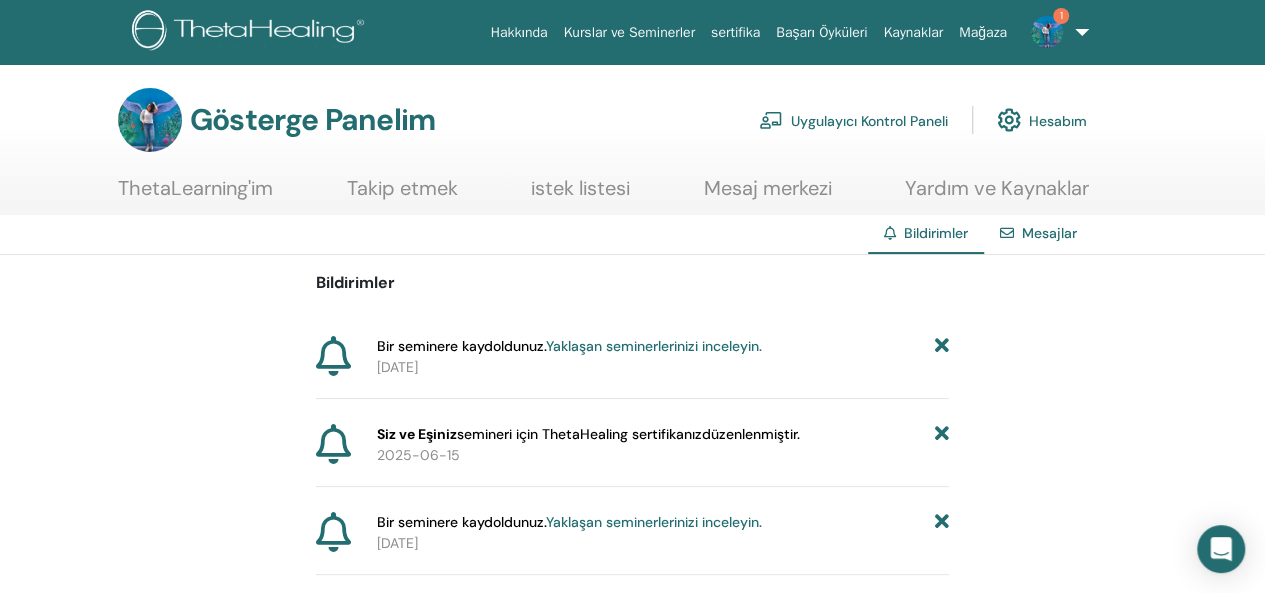 click on "Gösterge Panelim" at bounding box center [312, 119] 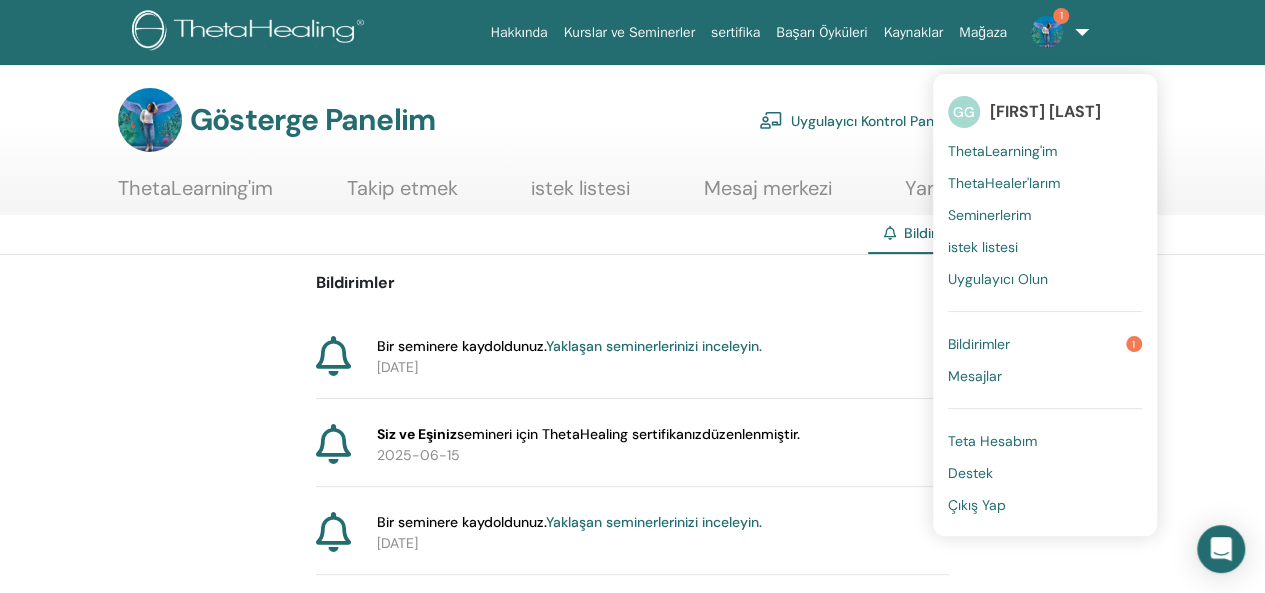click on "Seminerlerim" at bounding box center (989, 215) 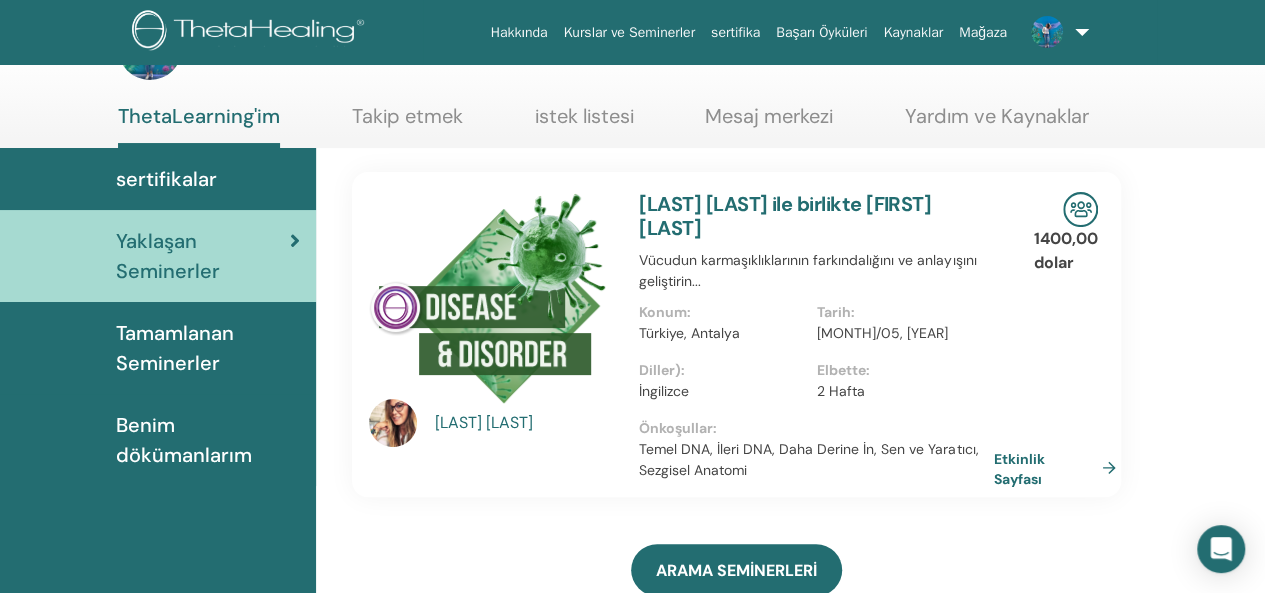 scroll, scrollTop: 100, scrollLeft: 0, axis: vertical 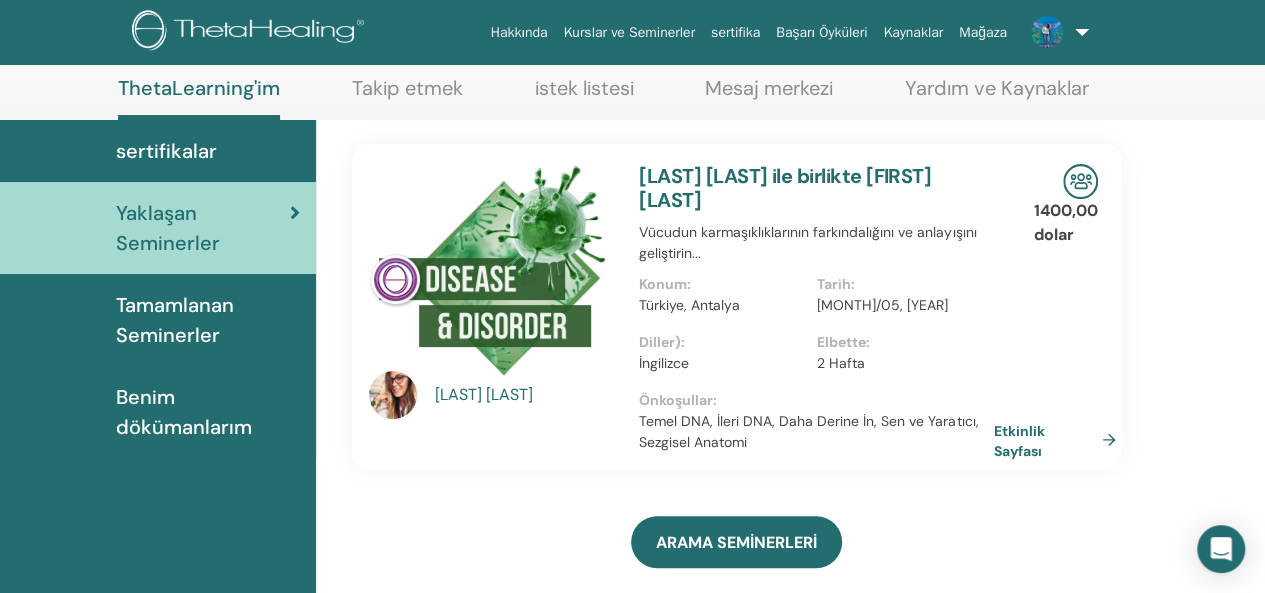 click on "Tamamlanan Seminerler" at bounding box center (175, 320) 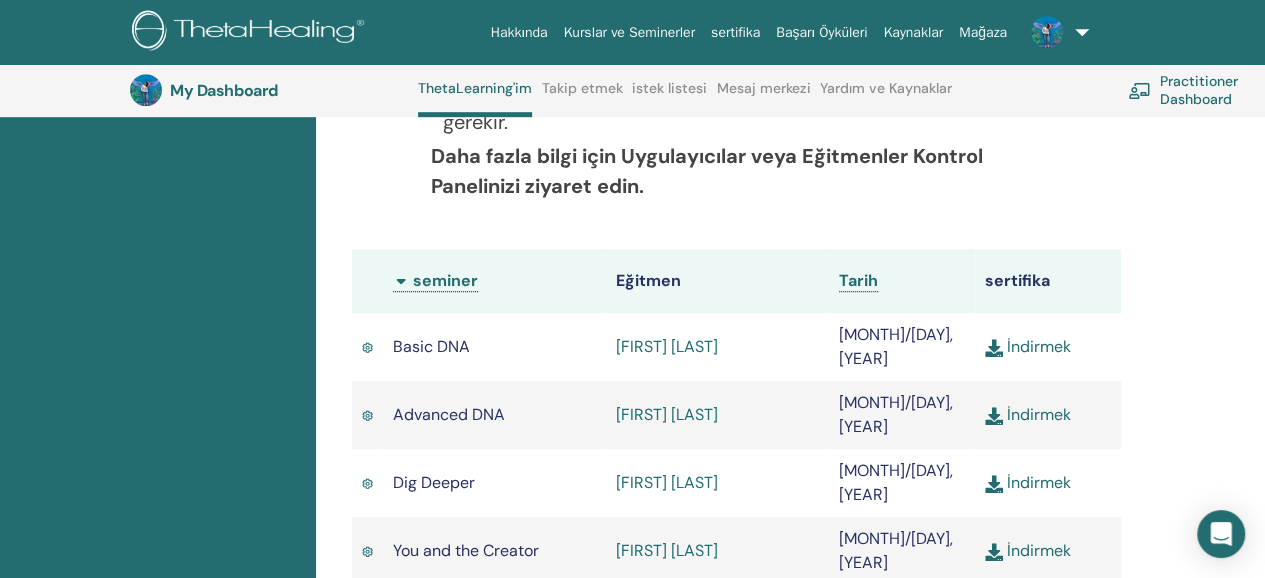 scroll, scrollTop: 552, scrollLeft: 0, axis: vertical 